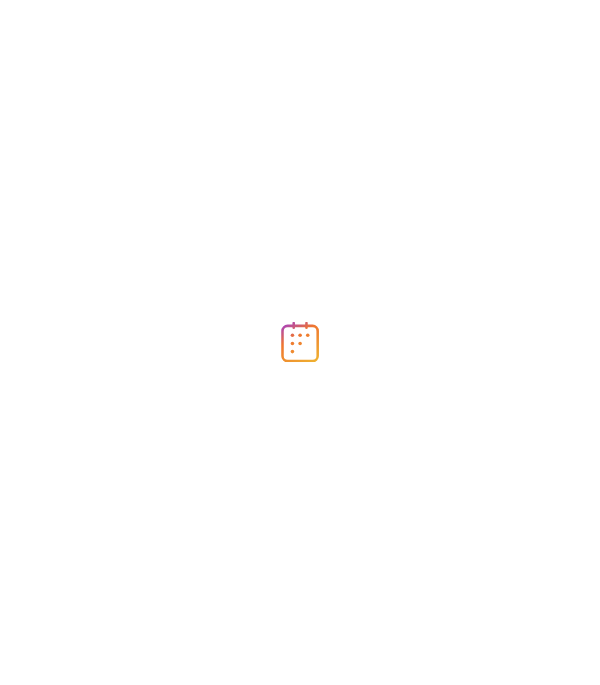 scroll, scrollTop: 0, scrollLeft: 0, axis: both 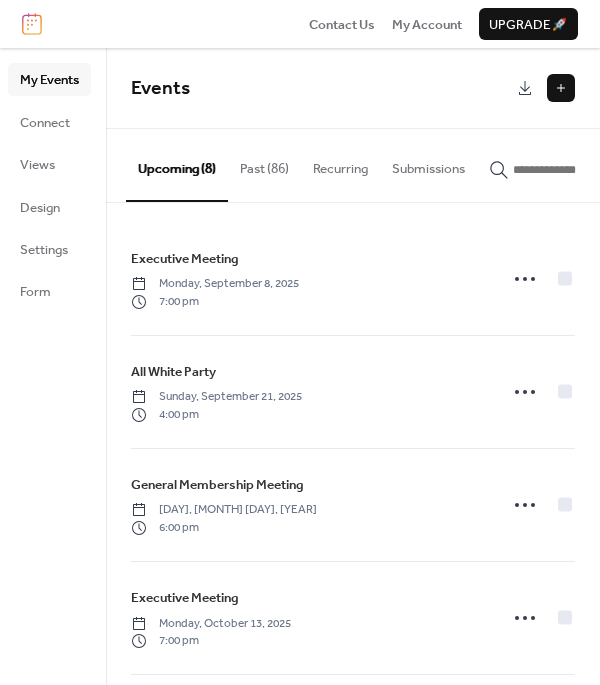 click at bounding box center (561, 88) 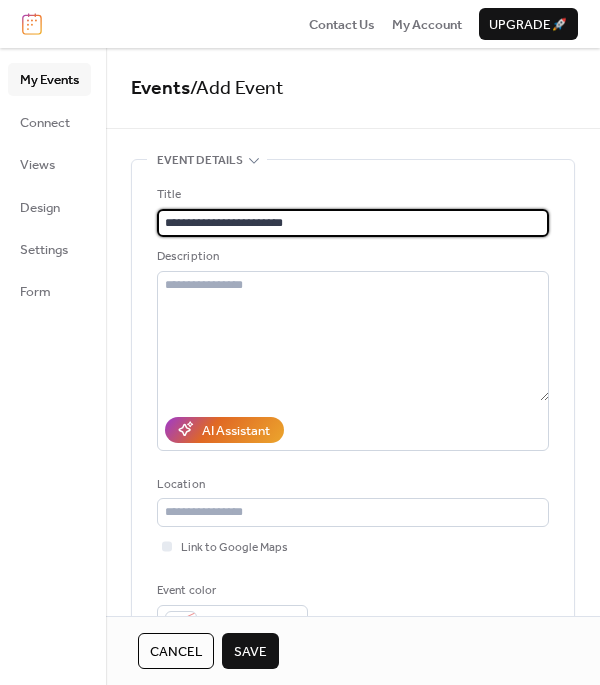 click on "**********" at bounding box center [353, 223] 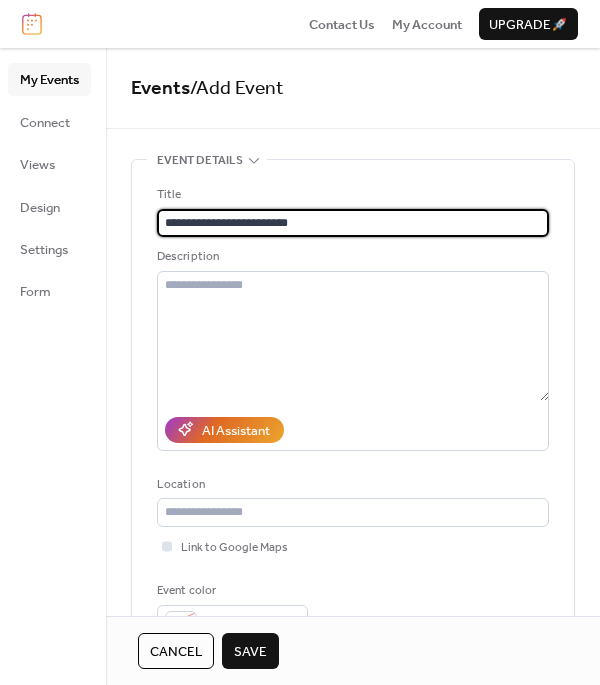 type on "**********" 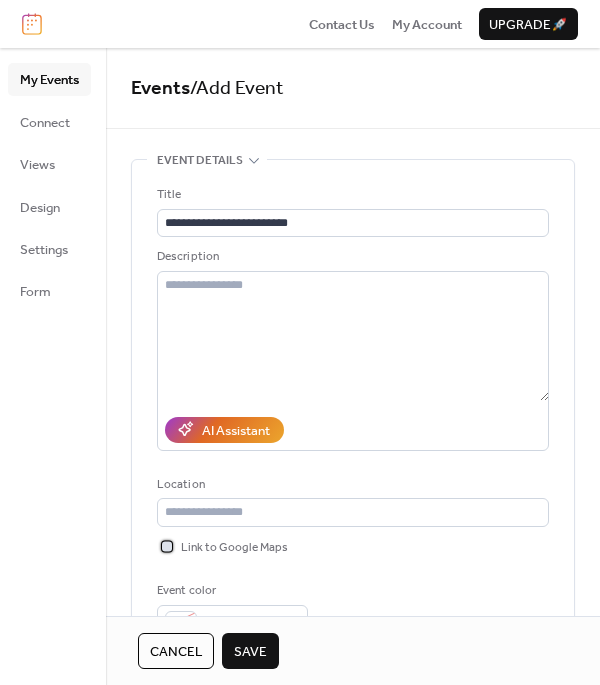 click at bounding box center (167, 546) 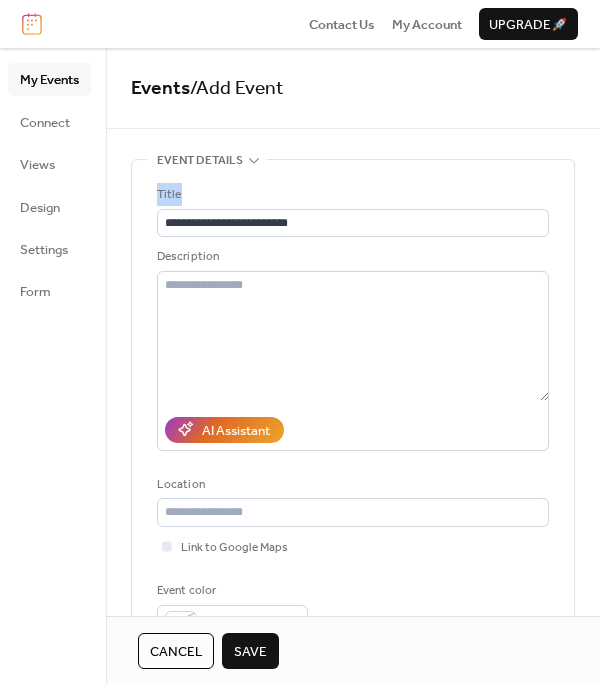 drag, startPoint x: 577, startPoint y: 148, endPoint x: 580, endPoint y: 209, distance: 61.073727 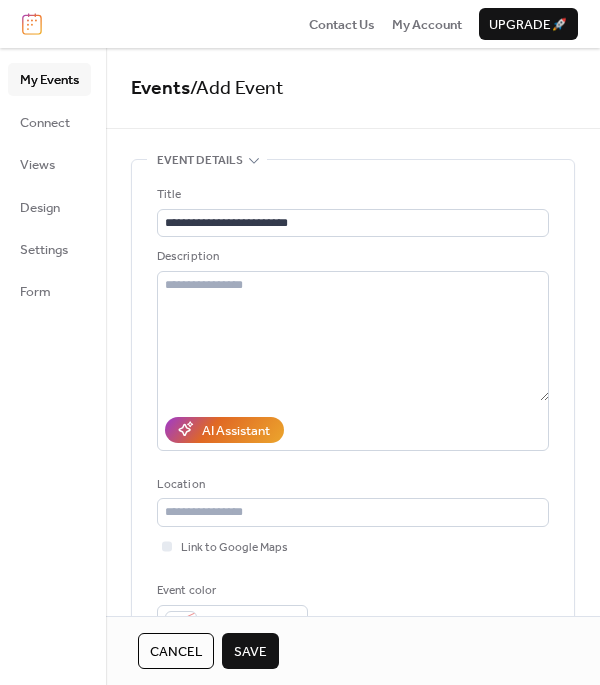click on "**********" at bounding box center (353, 404) 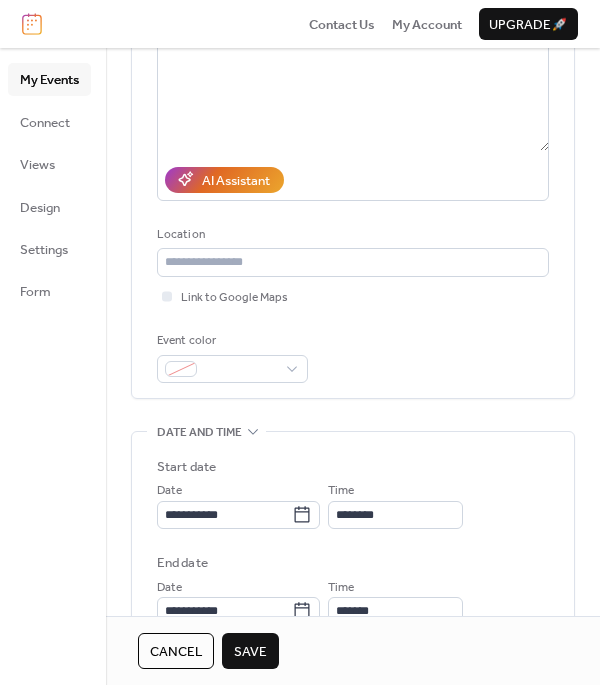 scroll, scrollTop: 280, scrollLeft: 0, axis: vertical 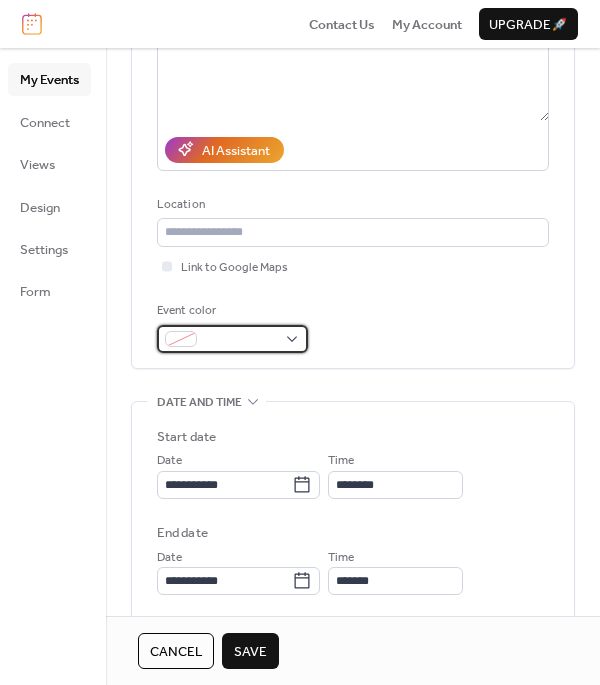 click at bounding box center [232, 339] 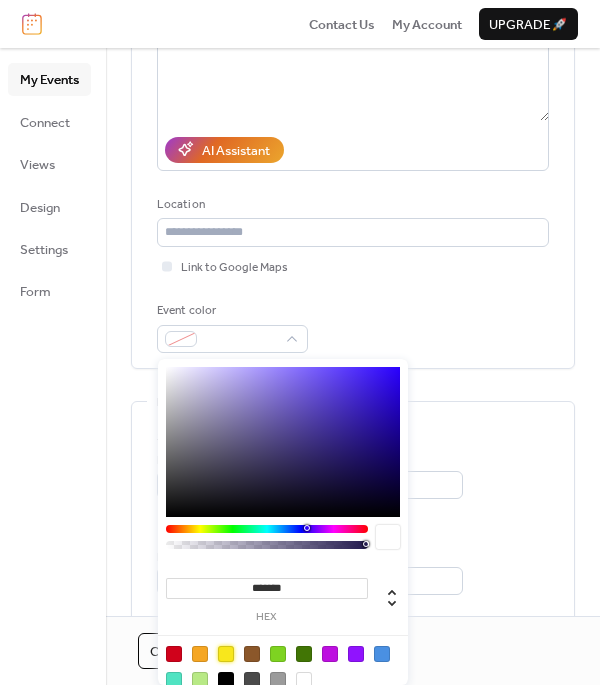click at bounding box center (226, 654) 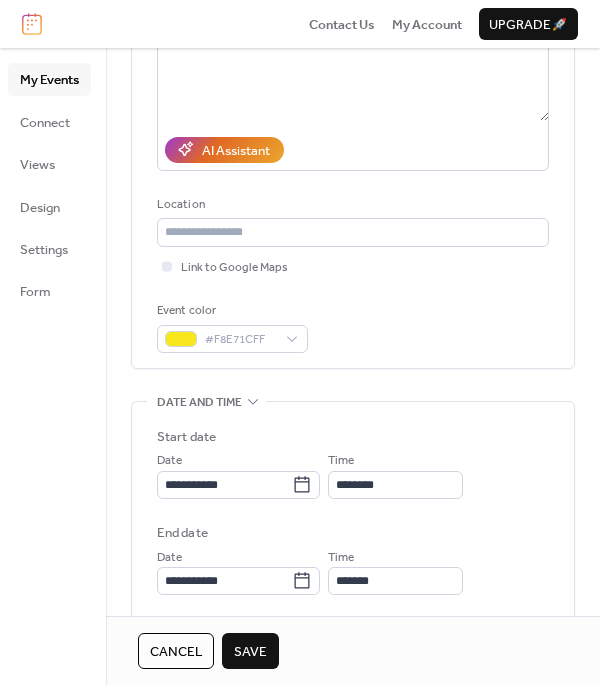 click on "Event color #F8E71CFF" at bounding box center [353, 327] 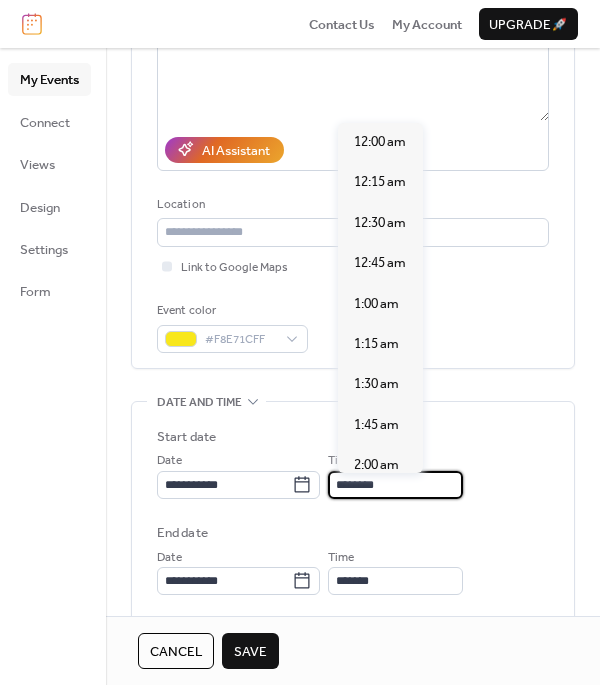 scroll, scrollTop: 1891, scrollLeft: 0, axis: vertical 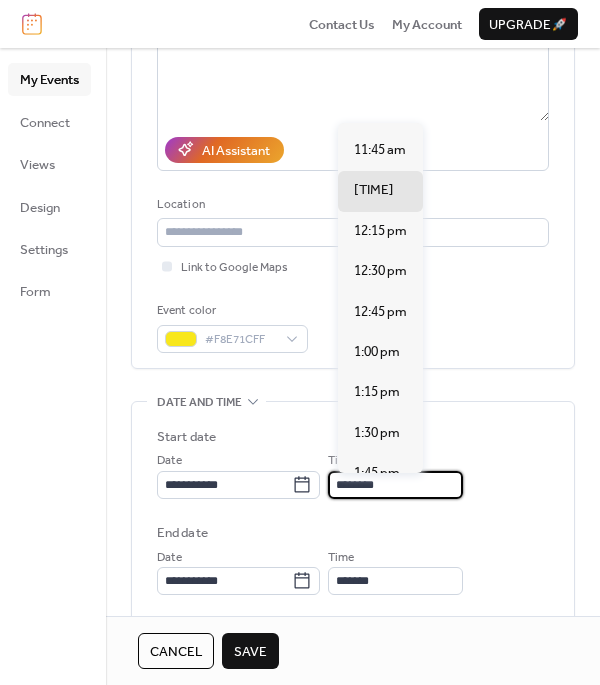 click on "********" at bounding box center (395, 485) 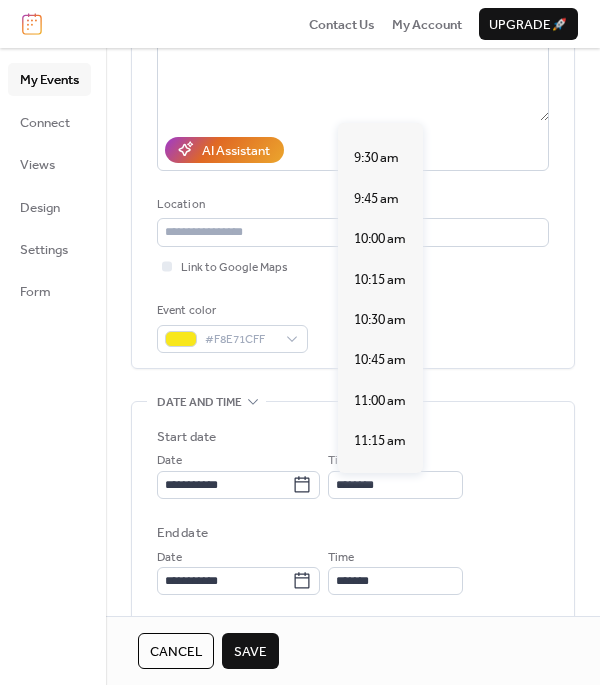 scroll, scrollTop: 1535, scrollLeft: 0, axis: vertical 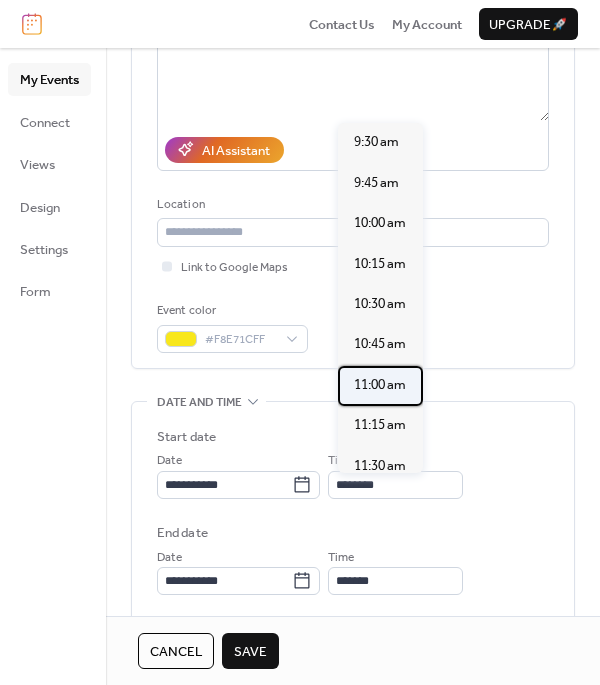 click on "11:00 am" at bounding box center [380, 385] 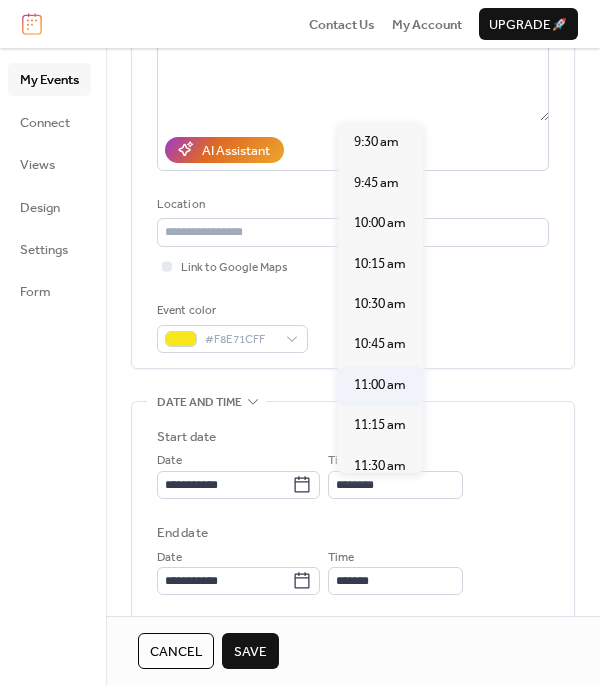 type on "********" 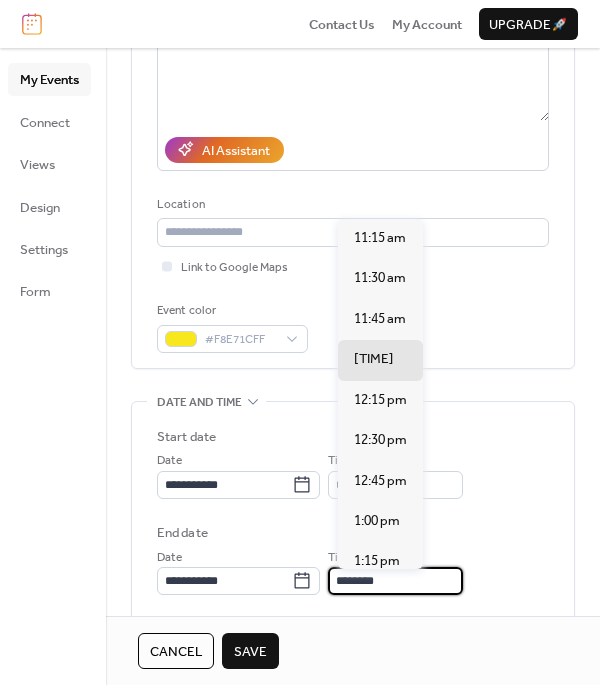 click on "********" at bounding box center (395, 581) 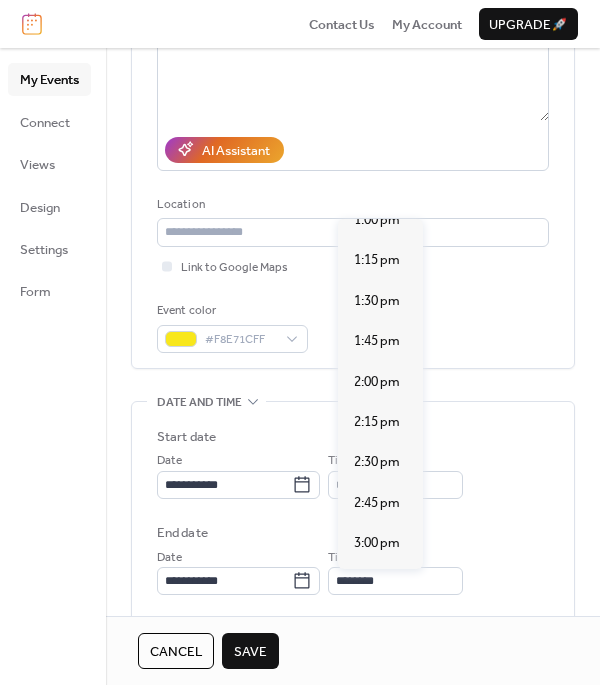 scroll, scrollTop: 293, scrollLeft: 0, axis: vertical 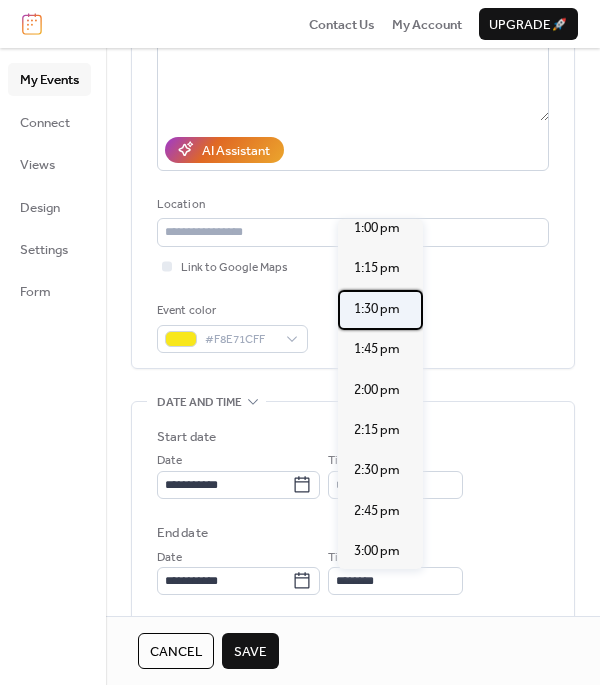 click on "1:30 pm" at bounding box center (377, 309) 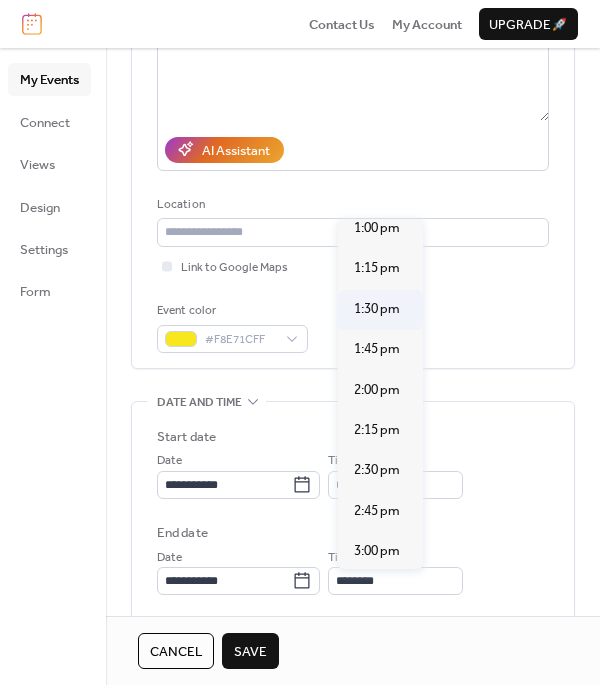 type on "*******" 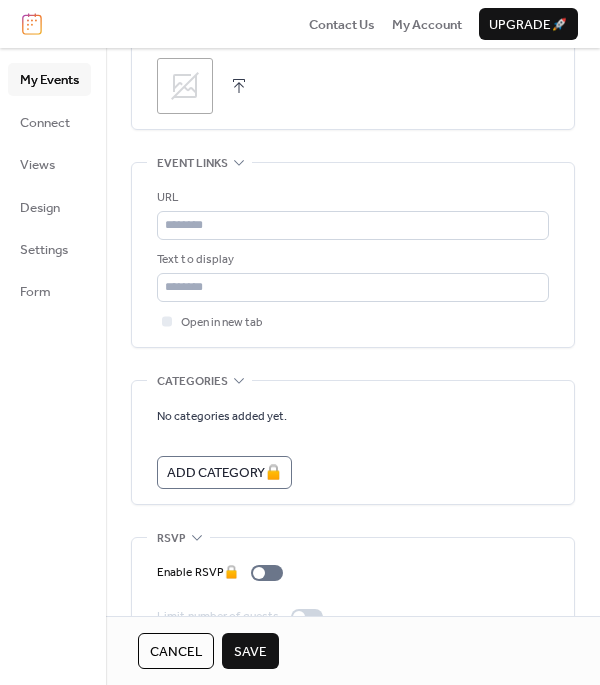 scroll, scrollTop: 1035, scrollLeft: 0, axis: vertical 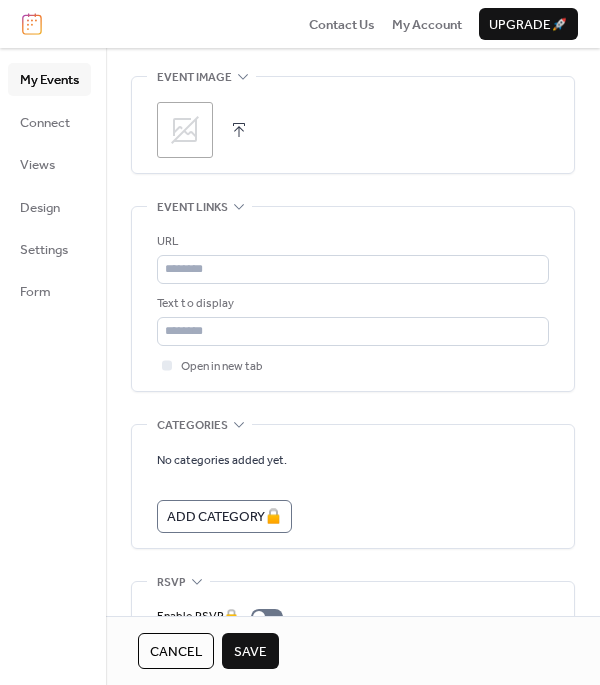 click 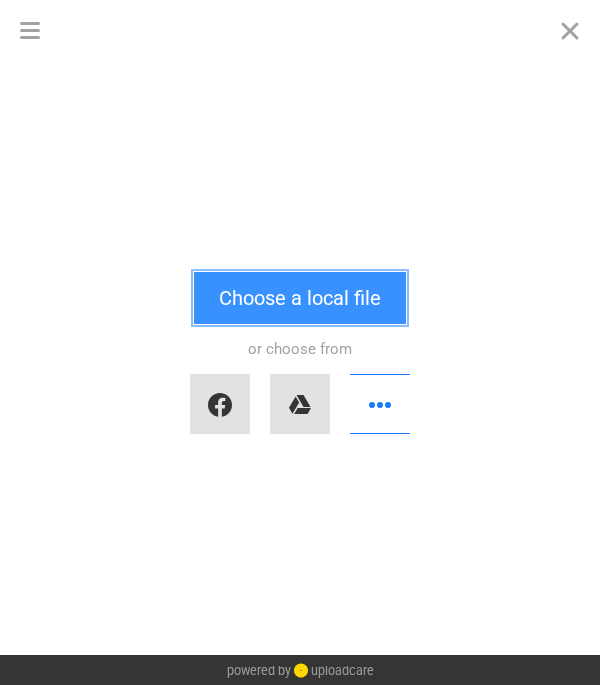 click on "Choose a local file" at bounding box center (300, 298) 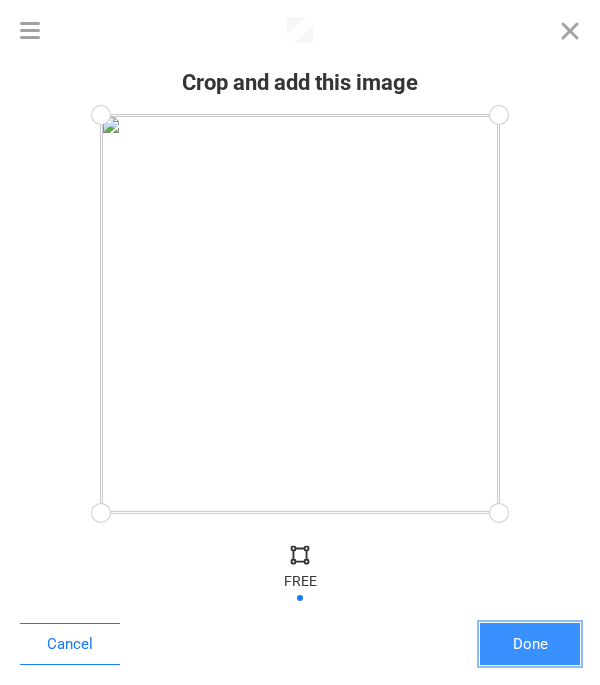 click on "Done" at bounding box center [530, 644] 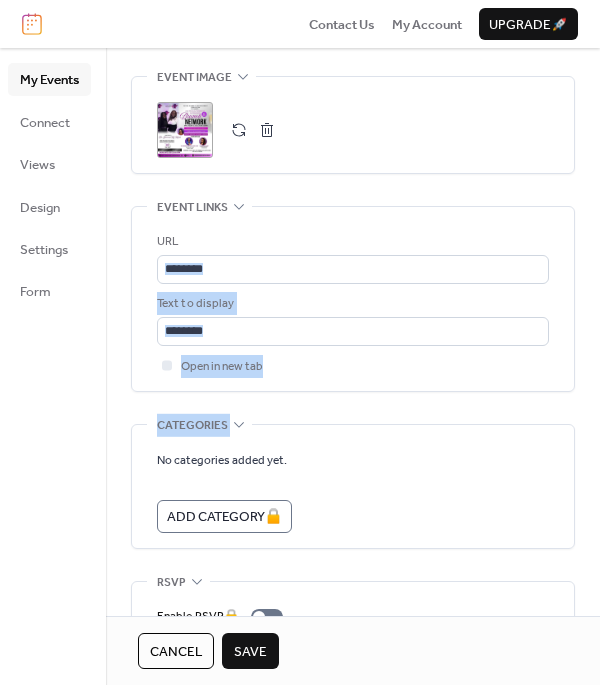drag, startPoint x: 593, startPoint y: 433, endPoint x: 586, endPoint y: 272, distance: 161.1521 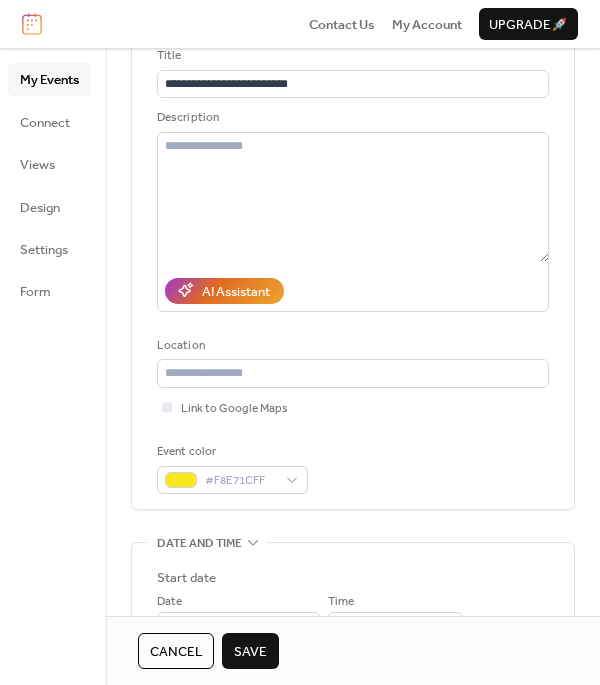 scroll, scrollTop: 116, scrollLeft: 0, axis: vertical 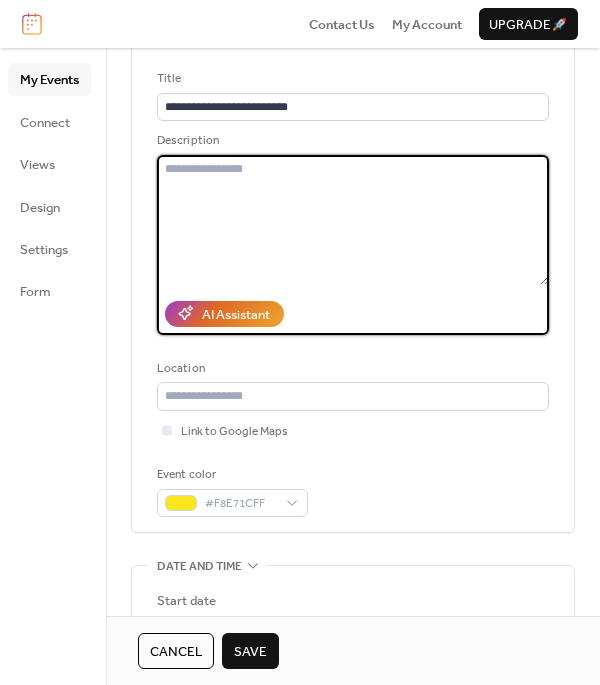 click at bounding box center (353, 220) 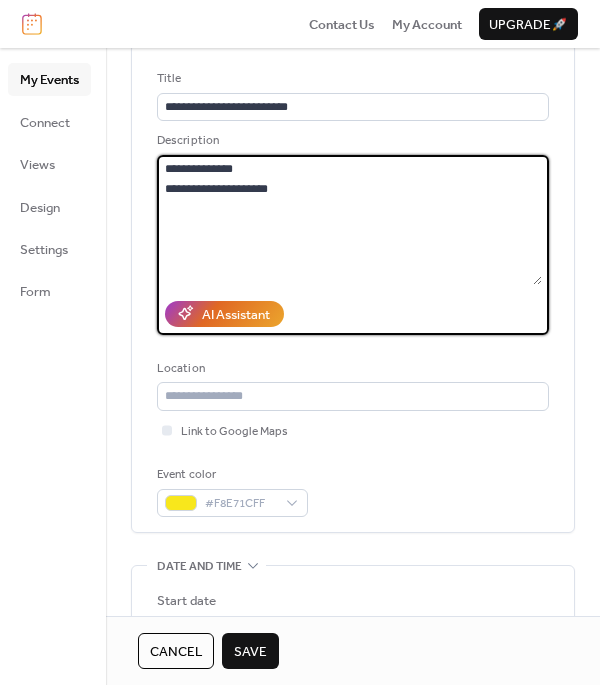click on "**********" at bounding box center (349, 220) 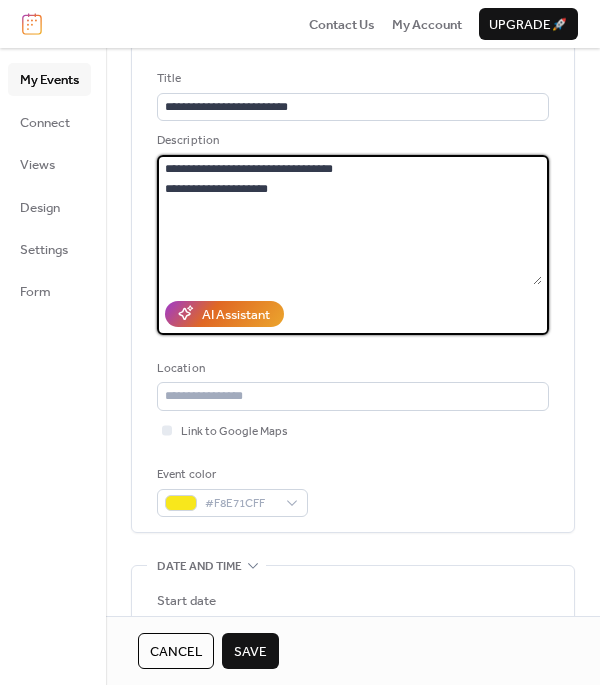 drag, startPoint x: 291, startPoint y: 188, endPoint x: 160, endPoint y: 188, distance: 131 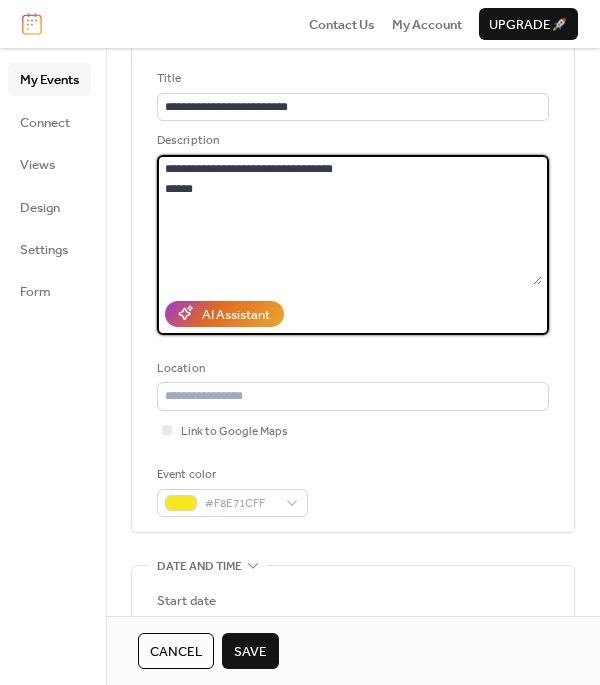 click on "**********" at bounding box center (349, 220) 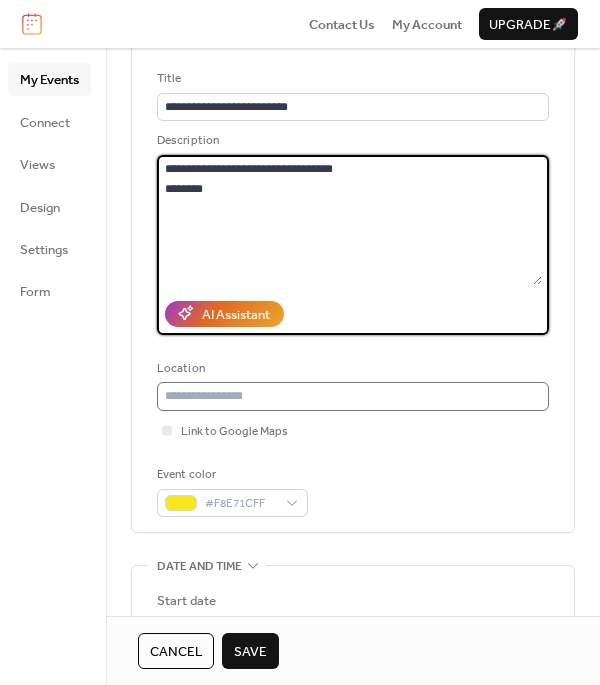 type on "**********" 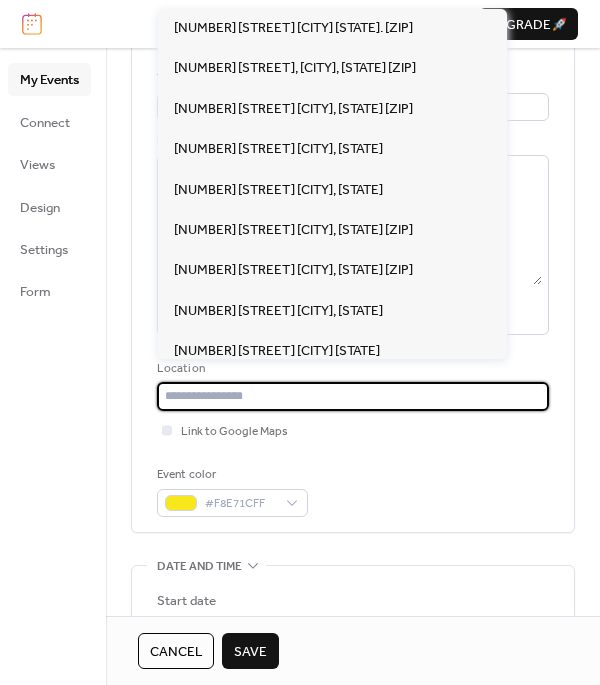 click at bounding box center (353, 396) 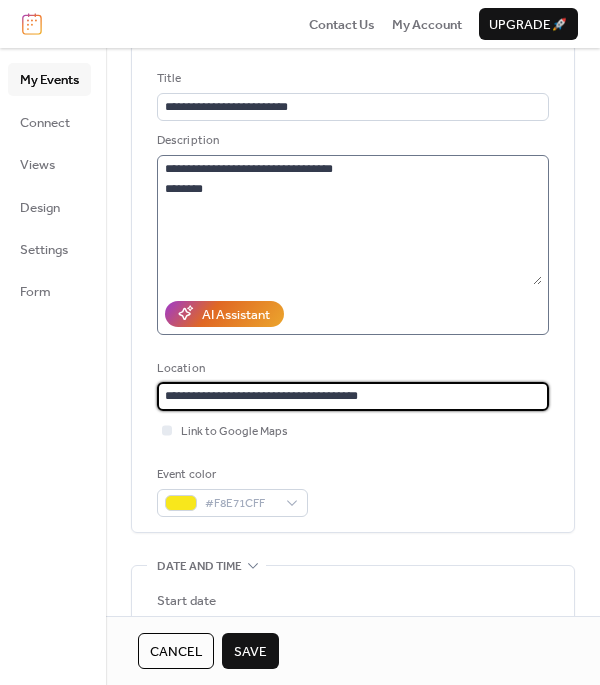 type on "**********" 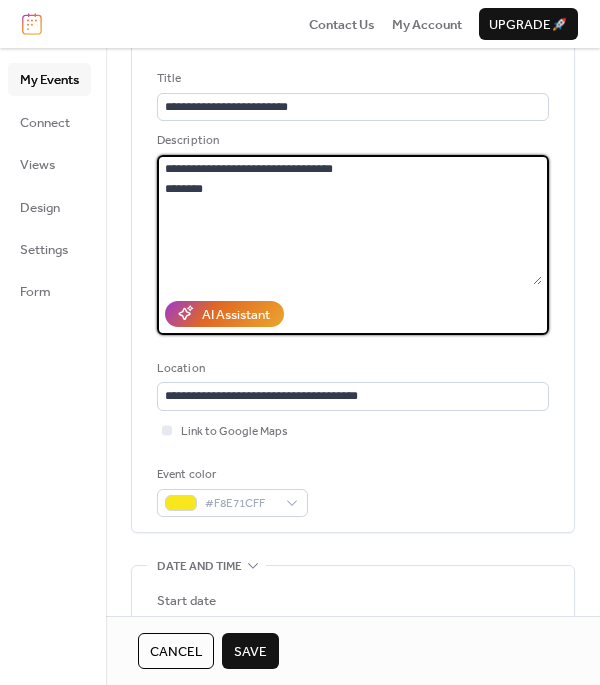 click on "**********" at bounding box center (349, 220) 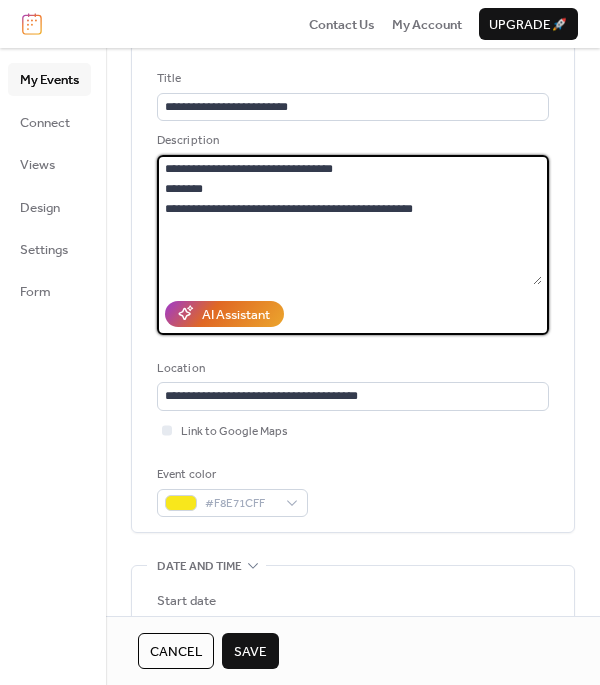 click on "**********" at bounding box center (349, 220) 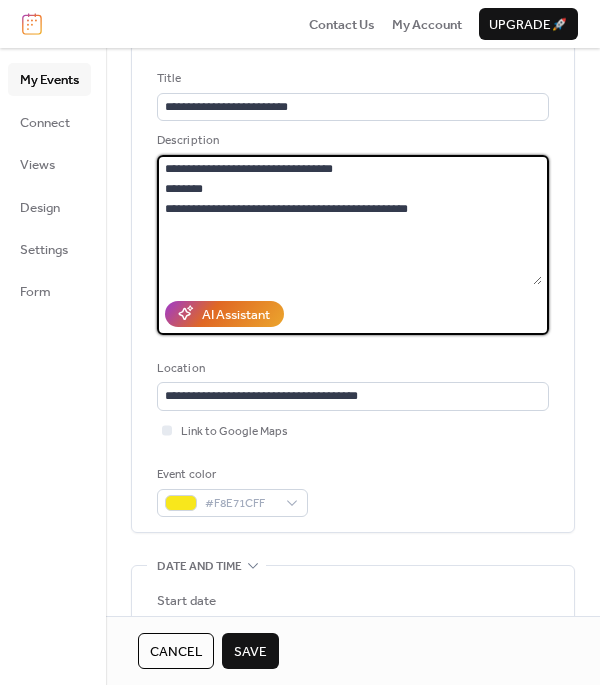 click on "**********" at bounding box center [349, 220] 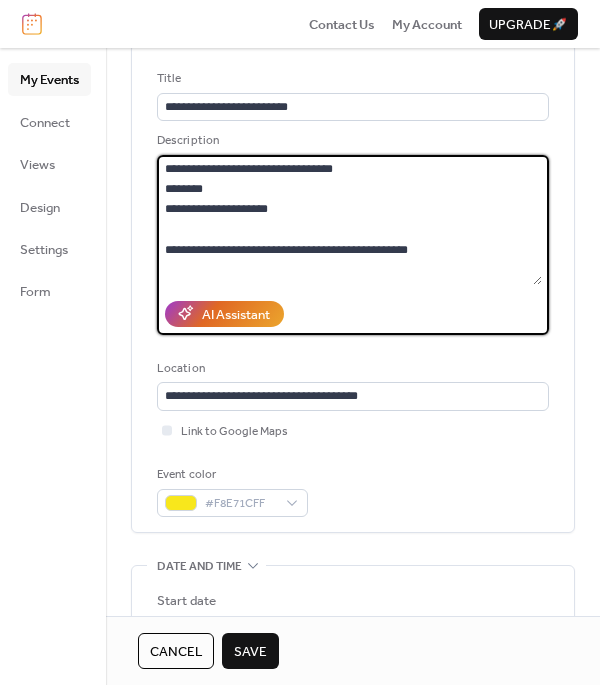 click on "**********" at bounding box center (349, 220) 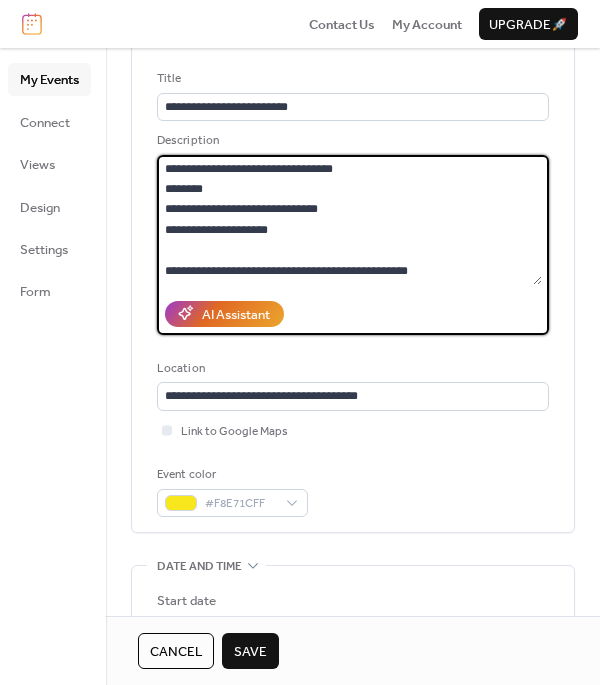 drag, startPoint x: 287, startPoint y: 229, endPoint x: 163, endPoint y: 230, distance: 124.004036 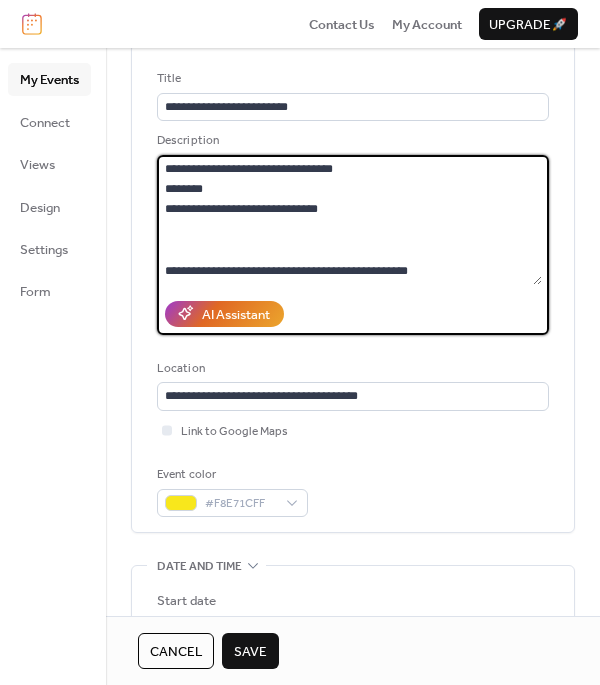 click on "**********" at bounding box center [349, 220] 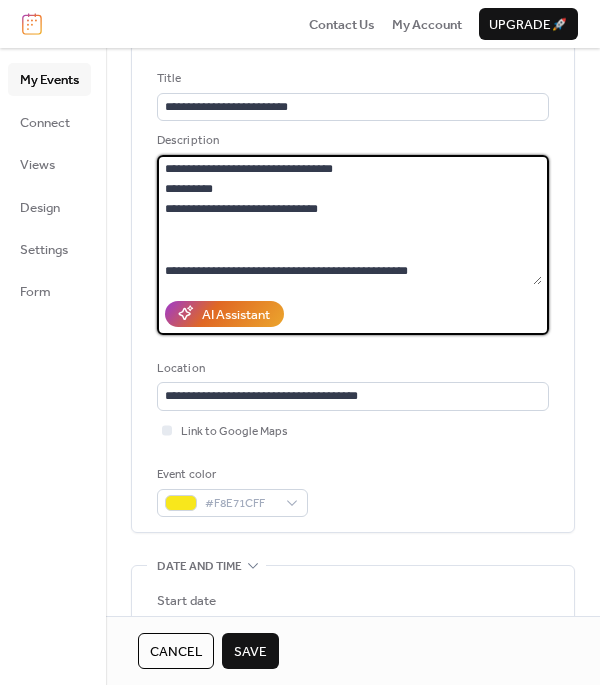 paste on "**********" 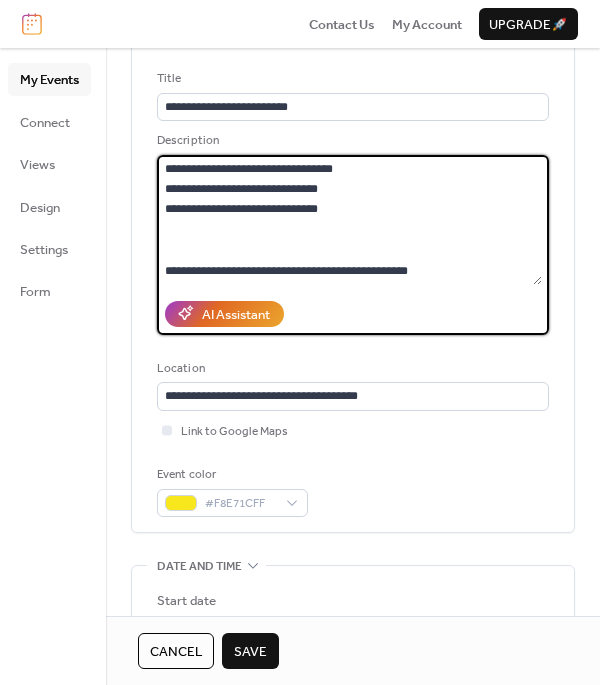 click on "**********" at bounding box center (349, 220) 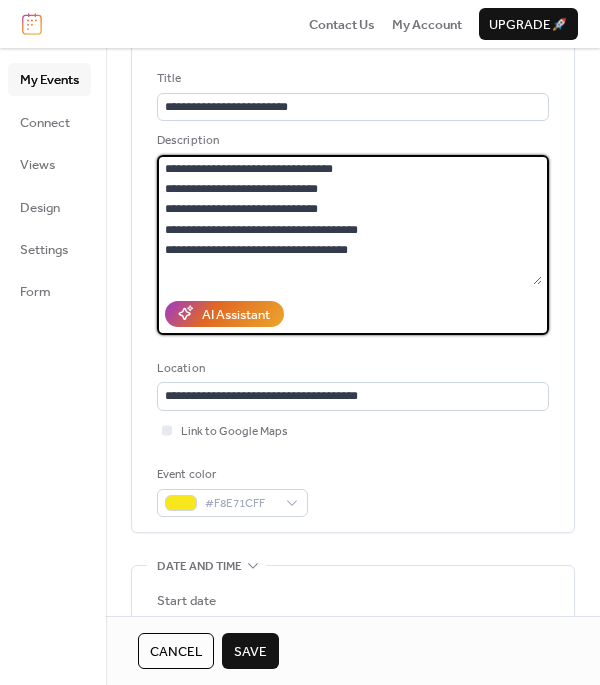 click on "**********" at bounding box center [349, 220] 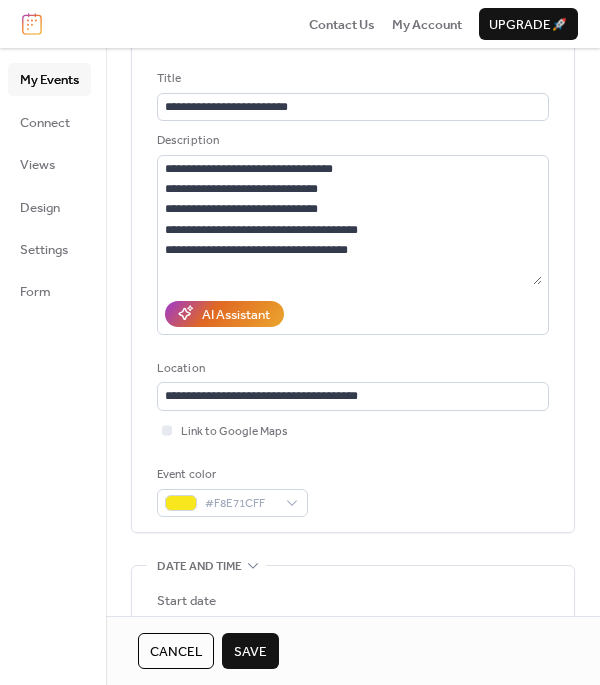 click on "Event details Title Description AI Assistant Location Link to Google Maps Event color ••• Date and time Start date Date Time End date Date Time All day Show date only Hide end time ••• Recurring event Do not repeat ••• Event image ; ••• Event links URL Text to display Open in new tab ••• Categories No categories added yet. Add Category 🔒 ••• RSVP Enable RSVP 🔒 Limit number of guests •••" at bounding box center [353, 834] 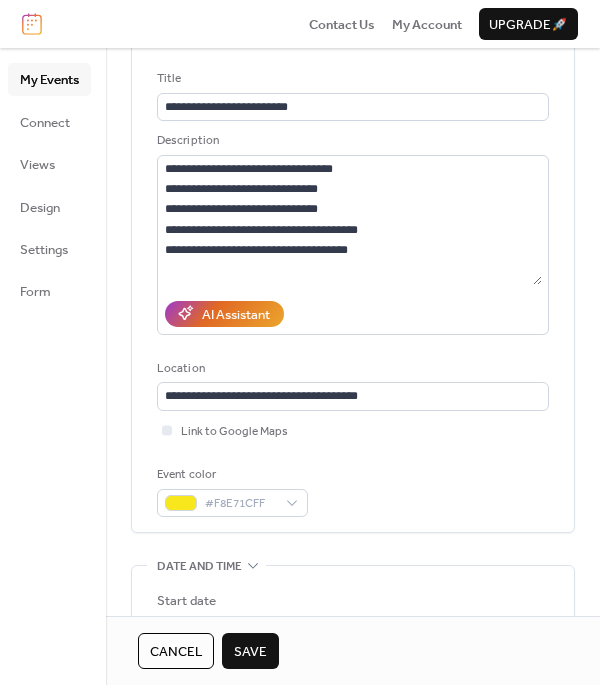 click on "Event details Title Description AI Assistant Location Link to Google Maps Event color ••• Date and time Start date Date Time End date Date Time All day Show date only Hide end time ••• Recurring event Do not repeat ••• Event image ; ••• Event links URL Text to display Open in new tab ••• Categories No categories added yet. Add Category 🔒 ••• RSVP Enable RSVP 🔒 Limit number of guests •••" at bounding box center (353, 834) 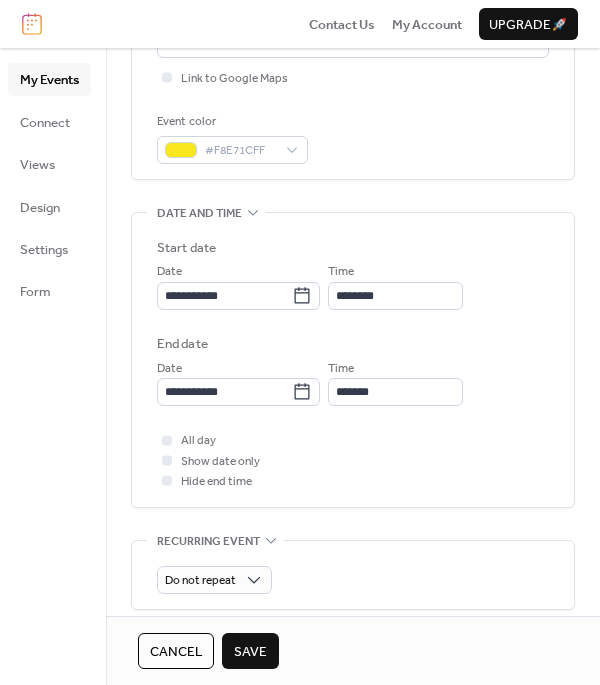 scroll, scrollTop: 556, scrollLeft: 0, axis: vertical 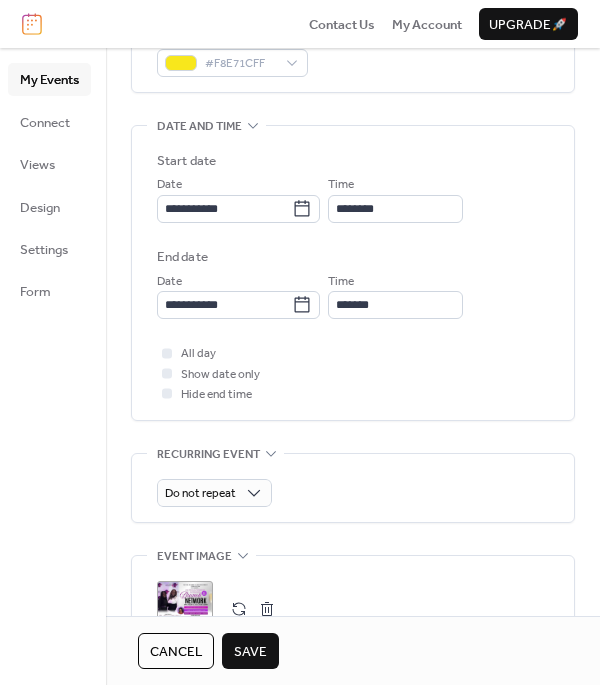click on "Save" at bounding box center (250, 652) 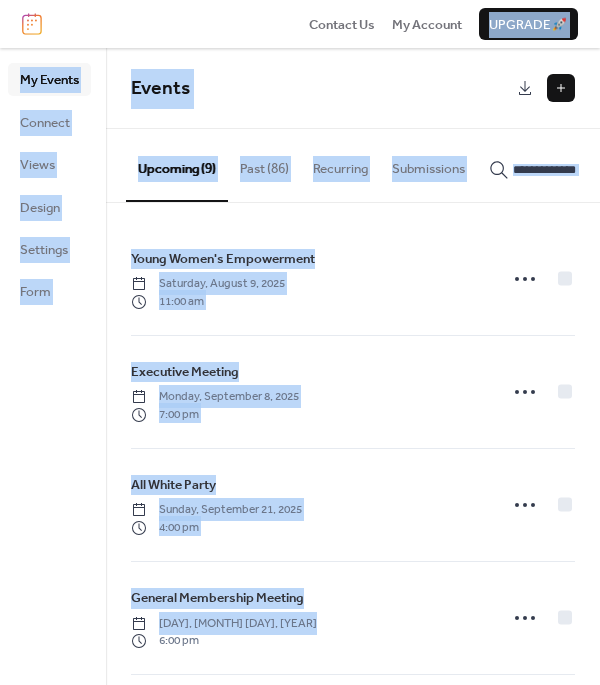 drag, startPoint x: 253, startPoint y: 648, endPoint x: 635, endPoint y: -8, distance: 759.1179 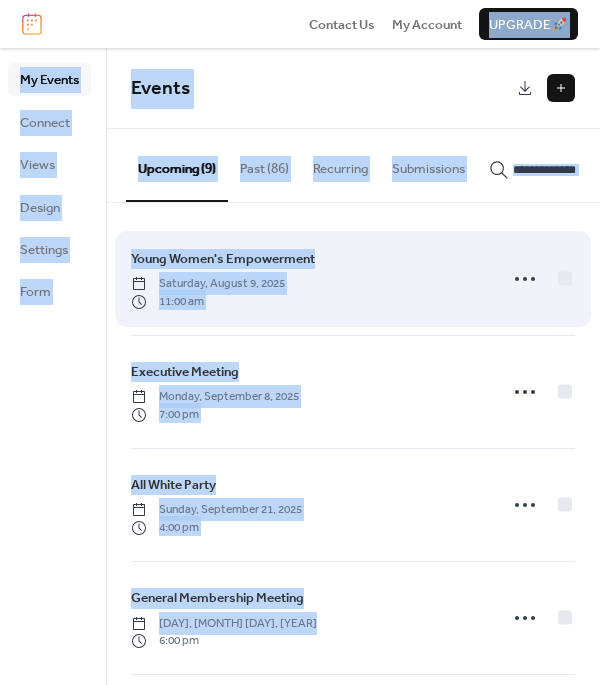 click on "11:00 am" at bounding box center [208, 302] 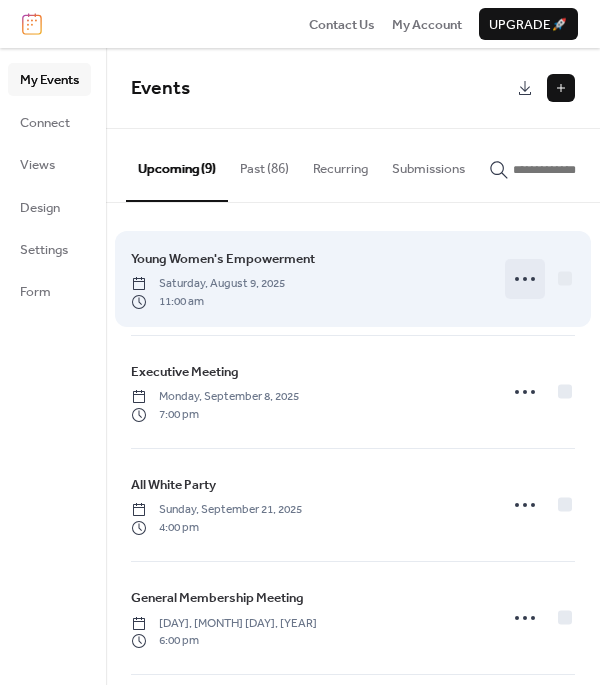 click 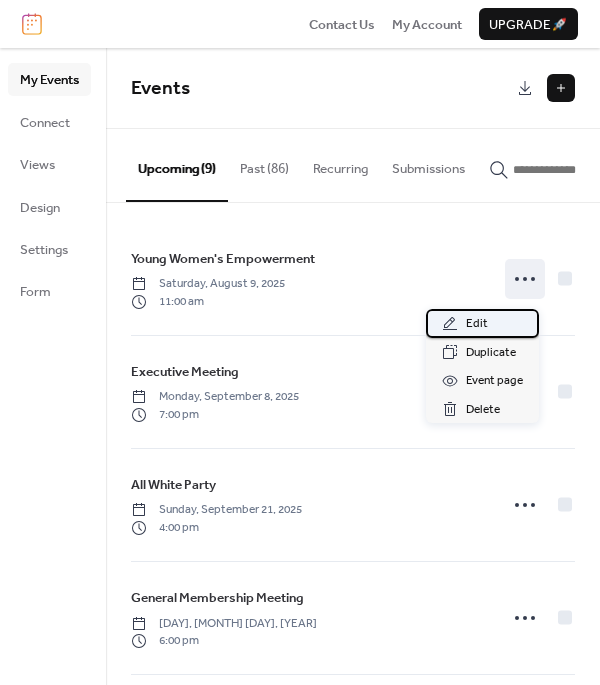 click on "Edit" at bounding box center [477, 324] 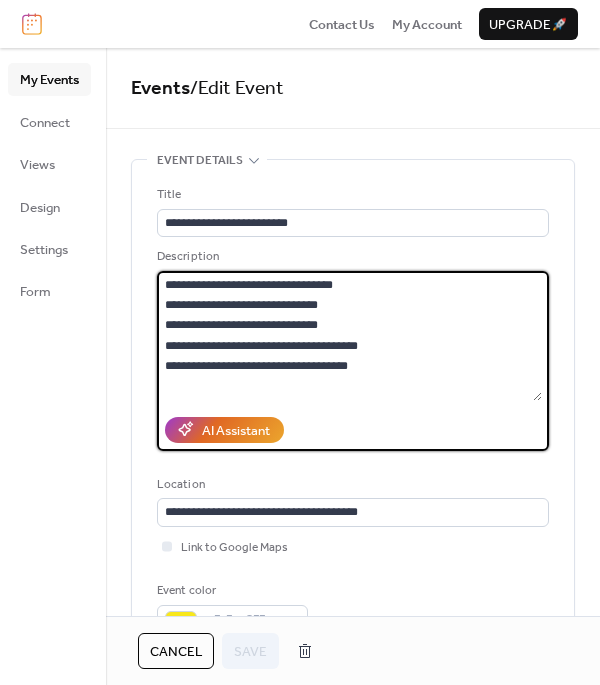 click on "**********" at bounding box center [349, 336] 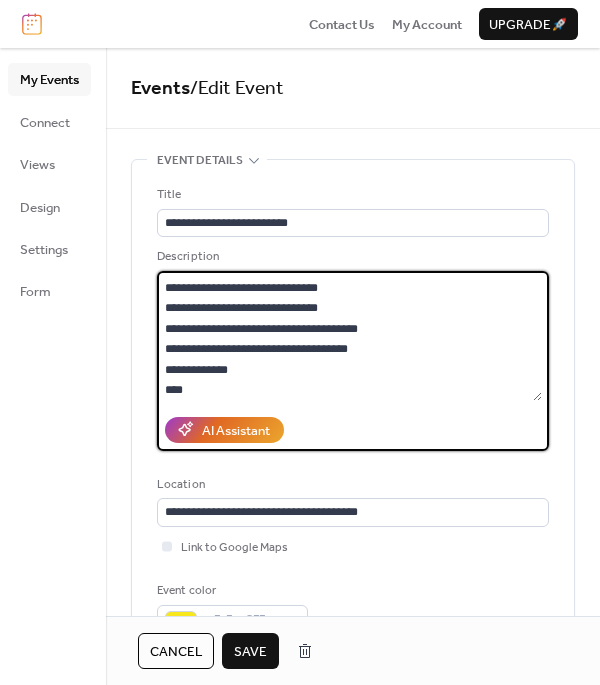 scroll, scrollTop: 37, scrollLeft: 0, axis: vertical 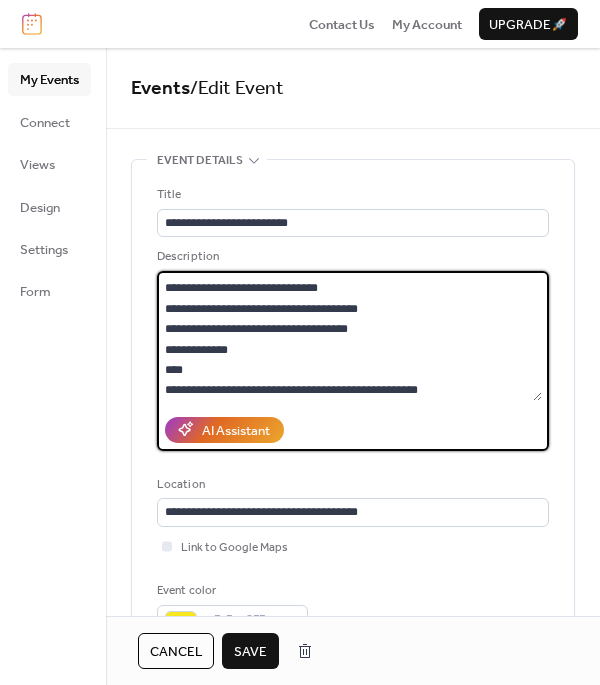 drag, startPoint x: 349, startPoint y: 286, endPoint x: 158, endPoint y: 279, distance: 191.12823 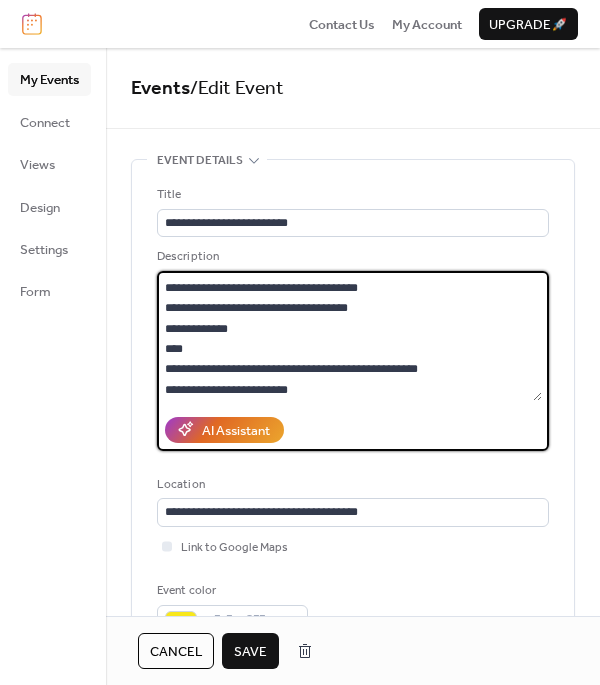 scroll, scrollTop: 78, scrollLeft: 0, axis: vertical 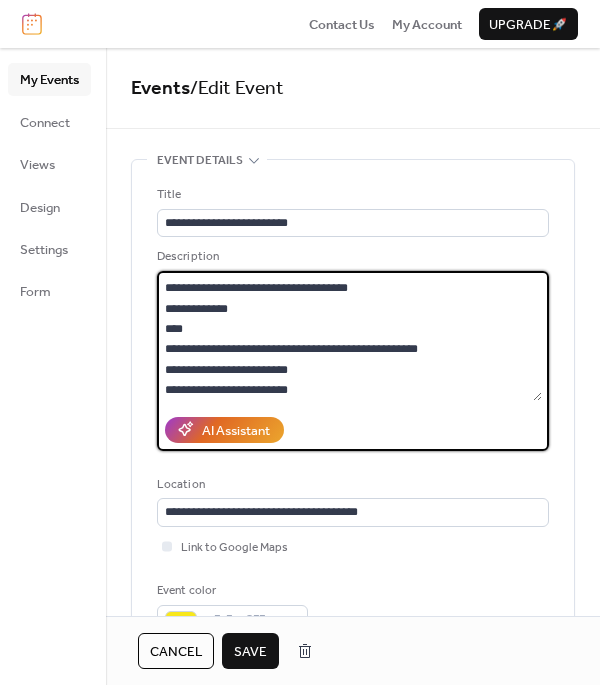 type on "**********" 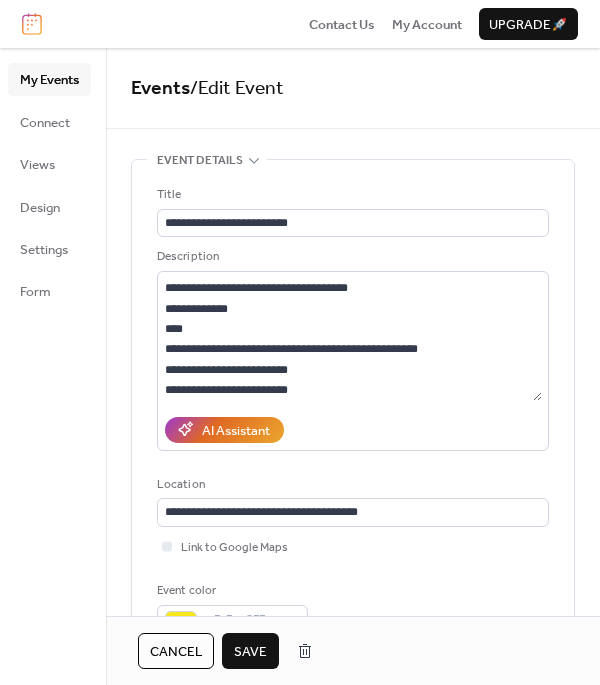 click on "Save" at bounding box center [250, 652] 